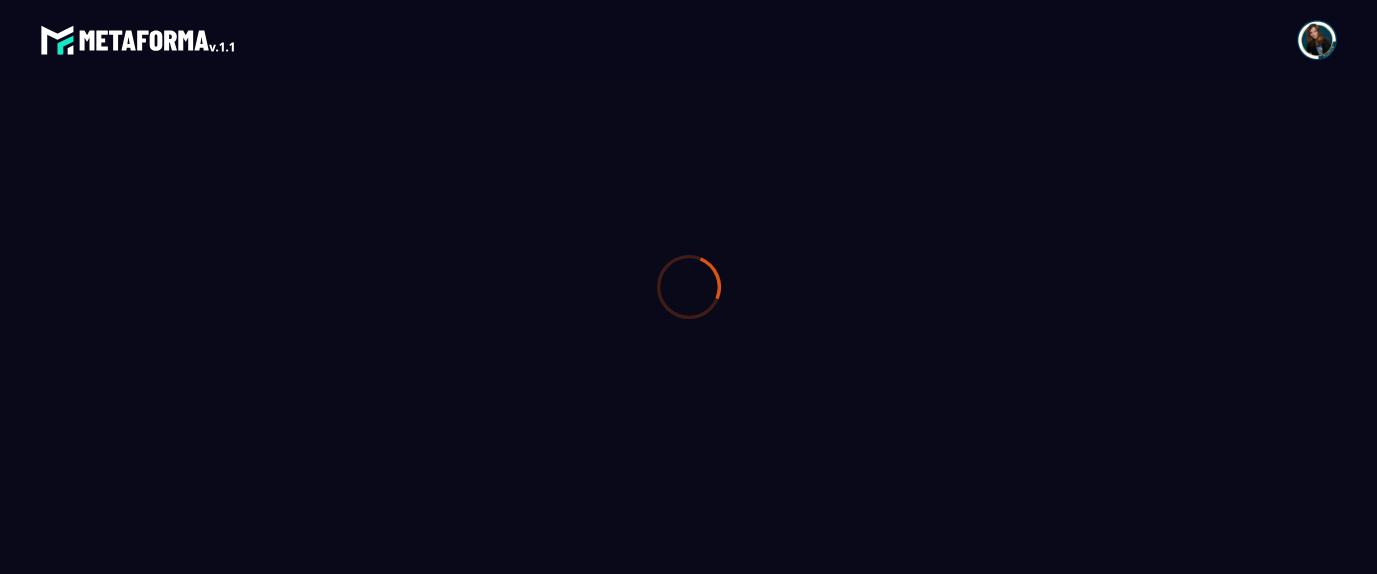scroll, scrollTop: 0, scrollLeft: 0, axis: both 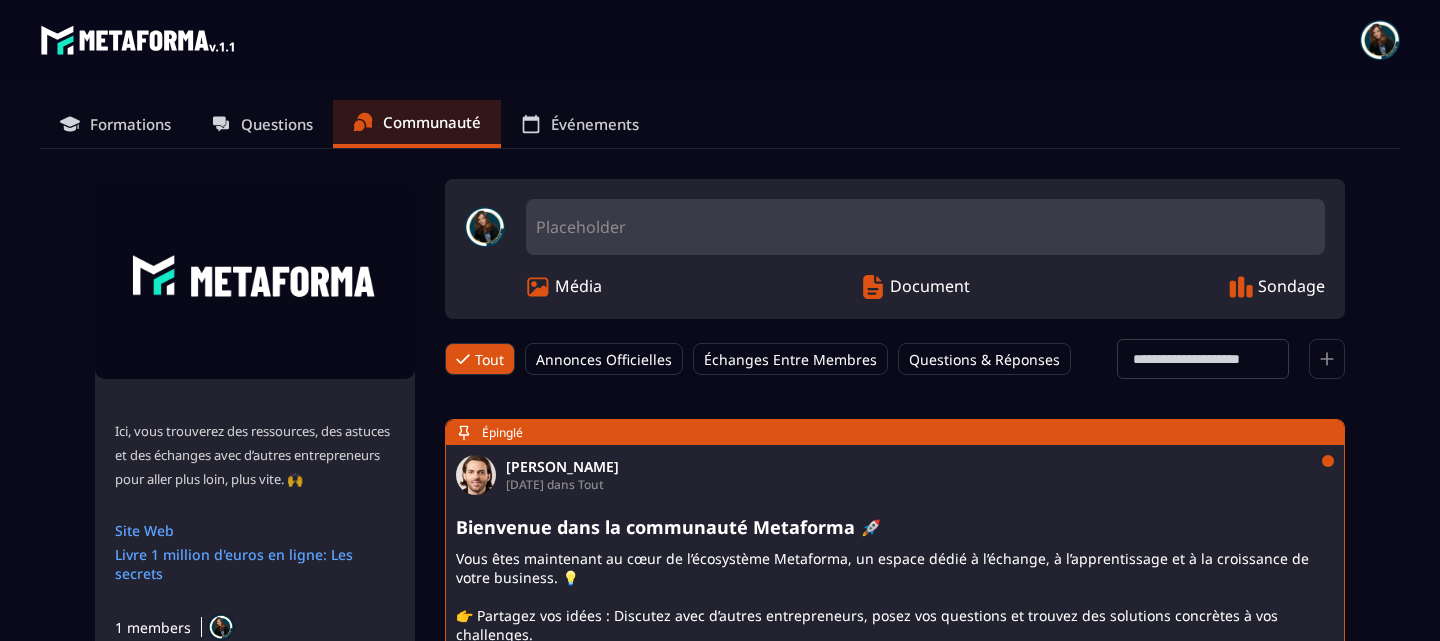 click on "Questions & Réponses" at bounding box center (984, 359) 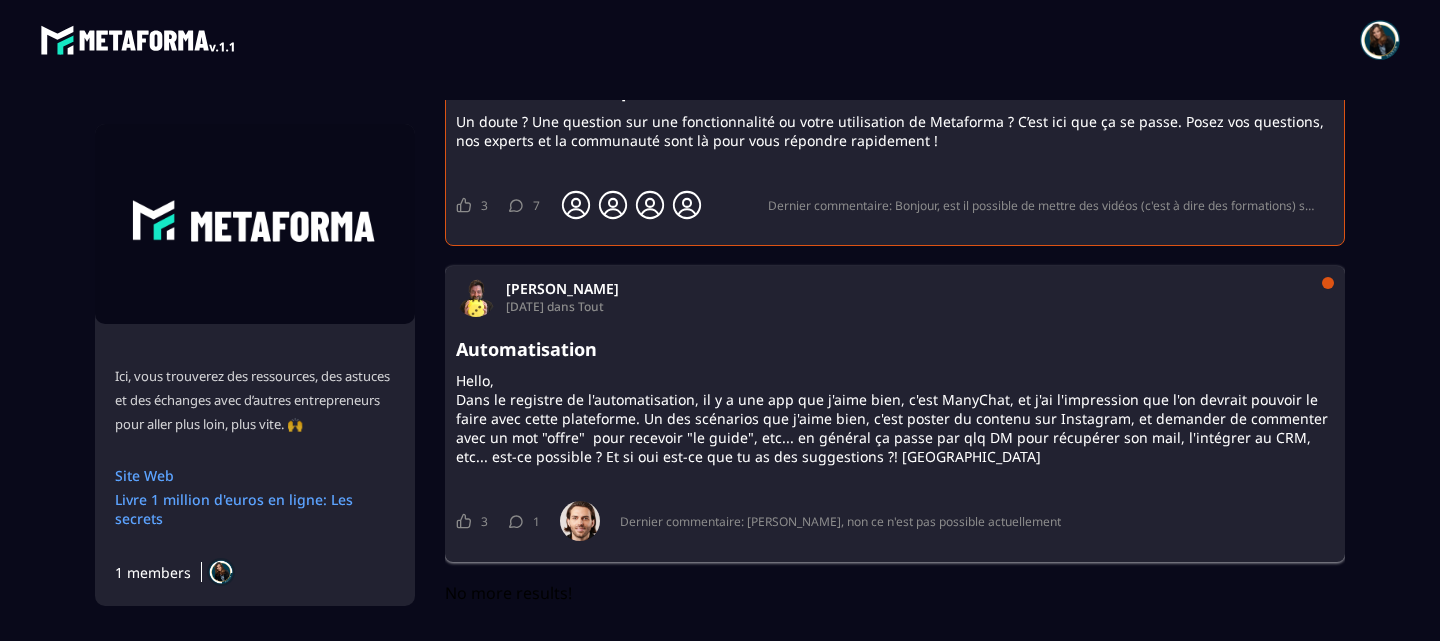 scroll, scrollTop: 438, scrollLeft: 0, axis: vertical 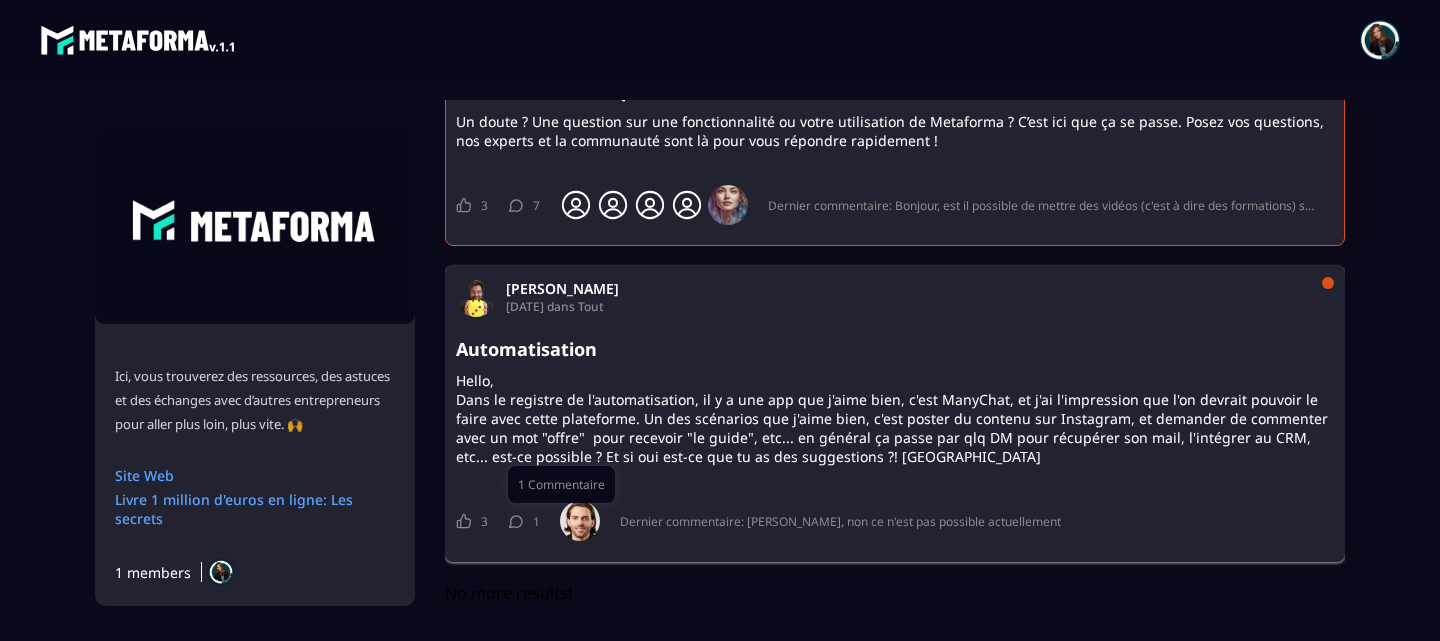 click on "1" 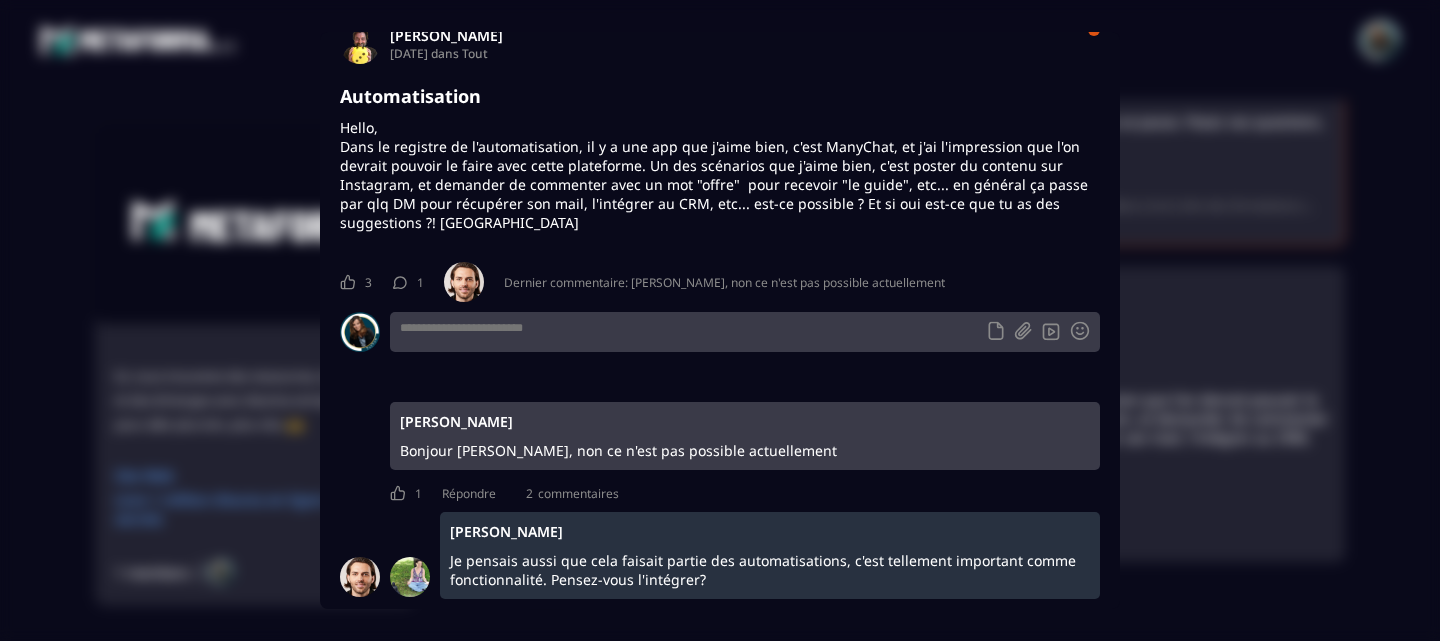 scroll, scrollTop: 0, scrollLeft: 0, axis: both 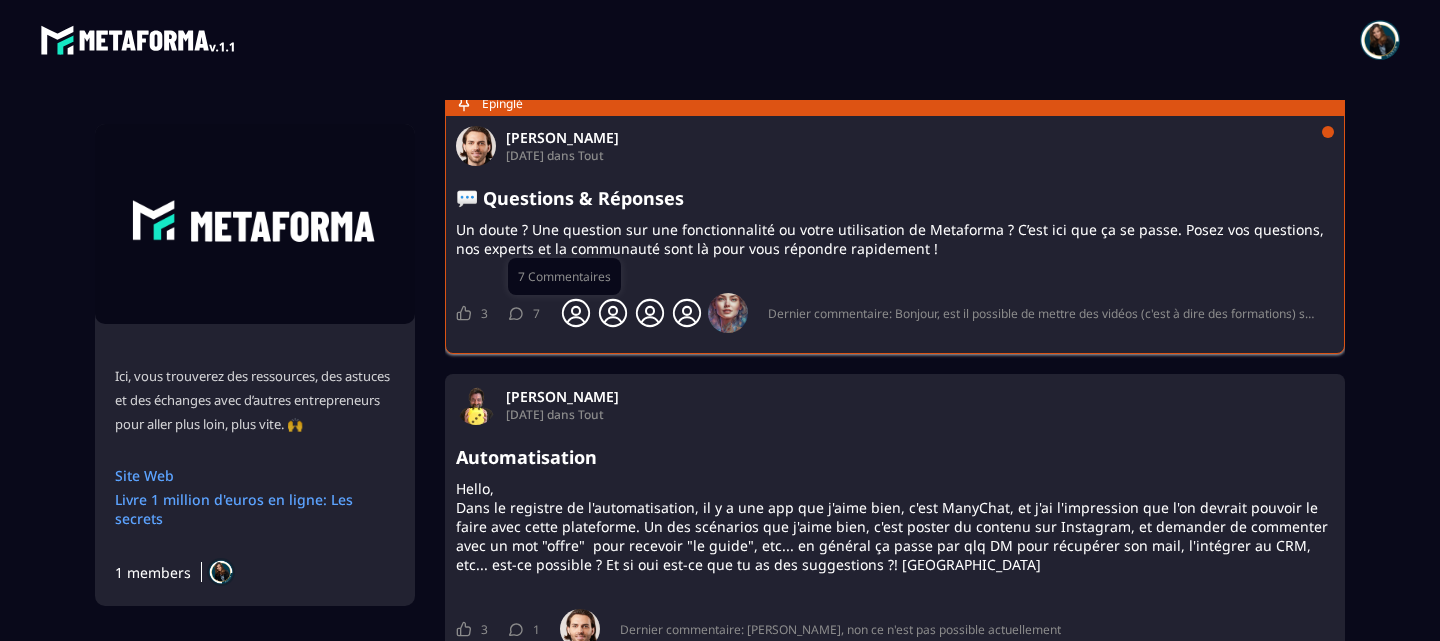 click on "7" 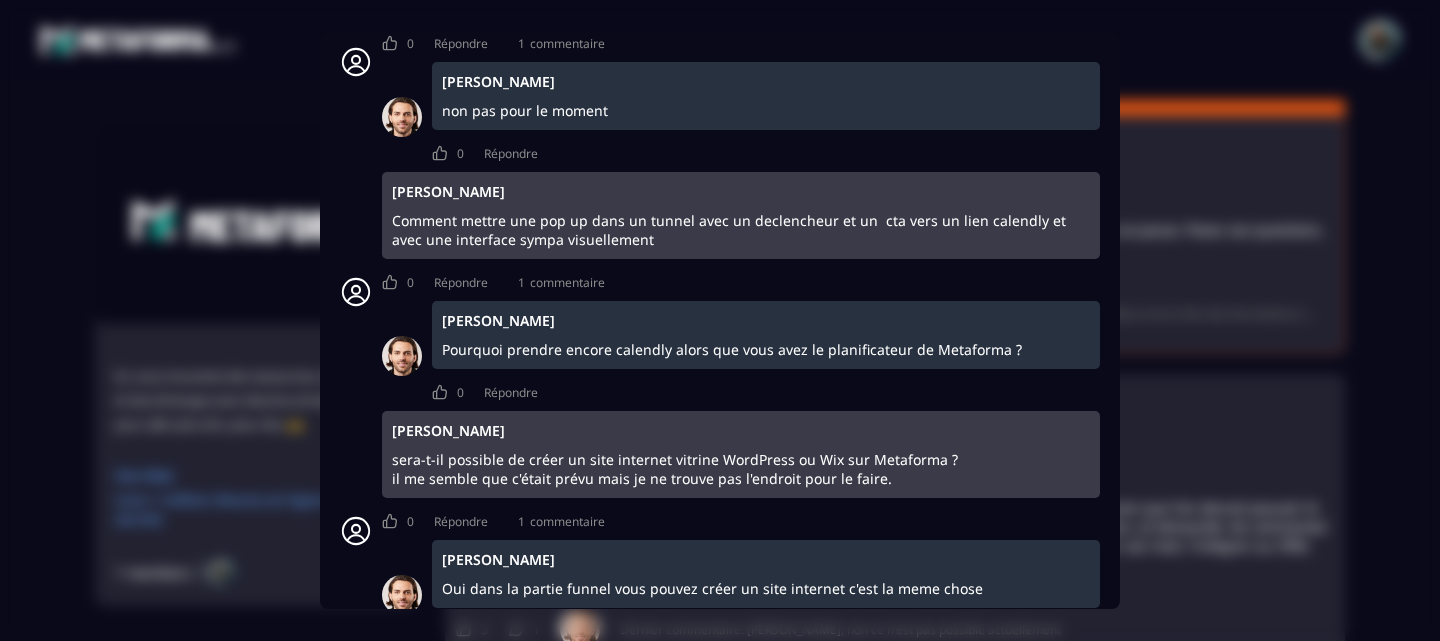 scroll, scrollTop: 2031, scrollLeft: 0, axis: vertical 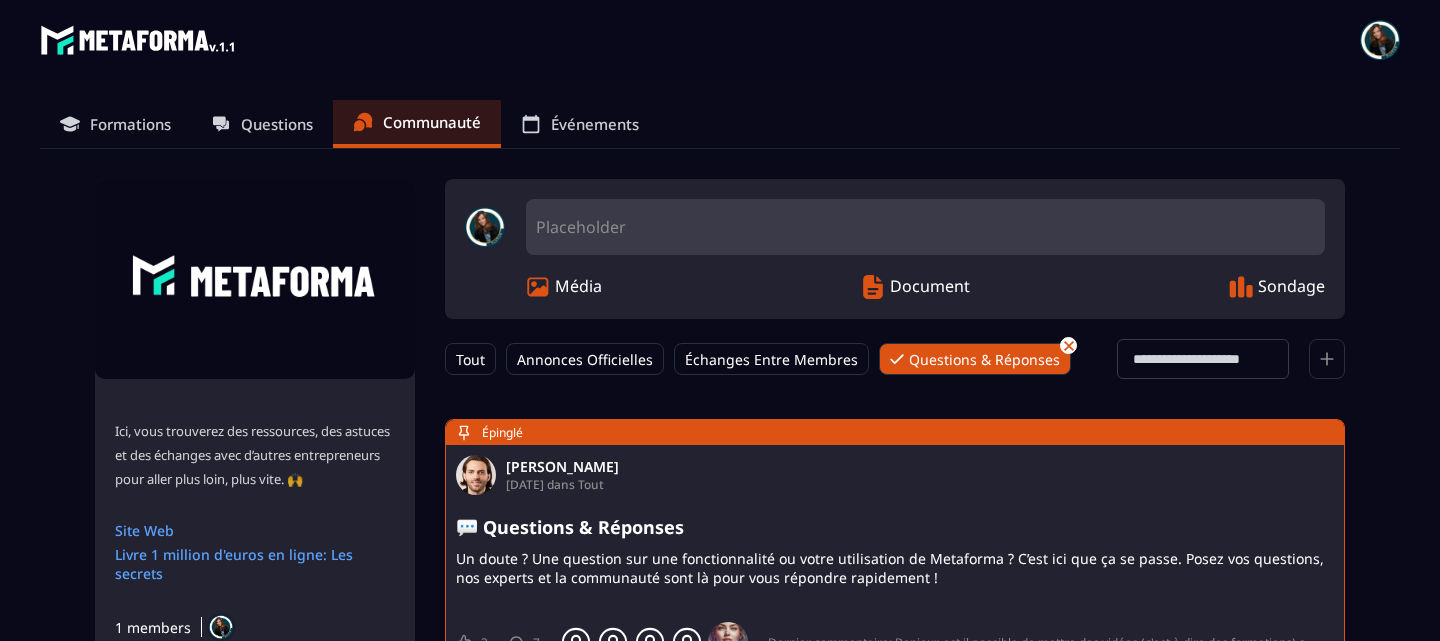 click on "Événements" at bounding box center [595, 124] 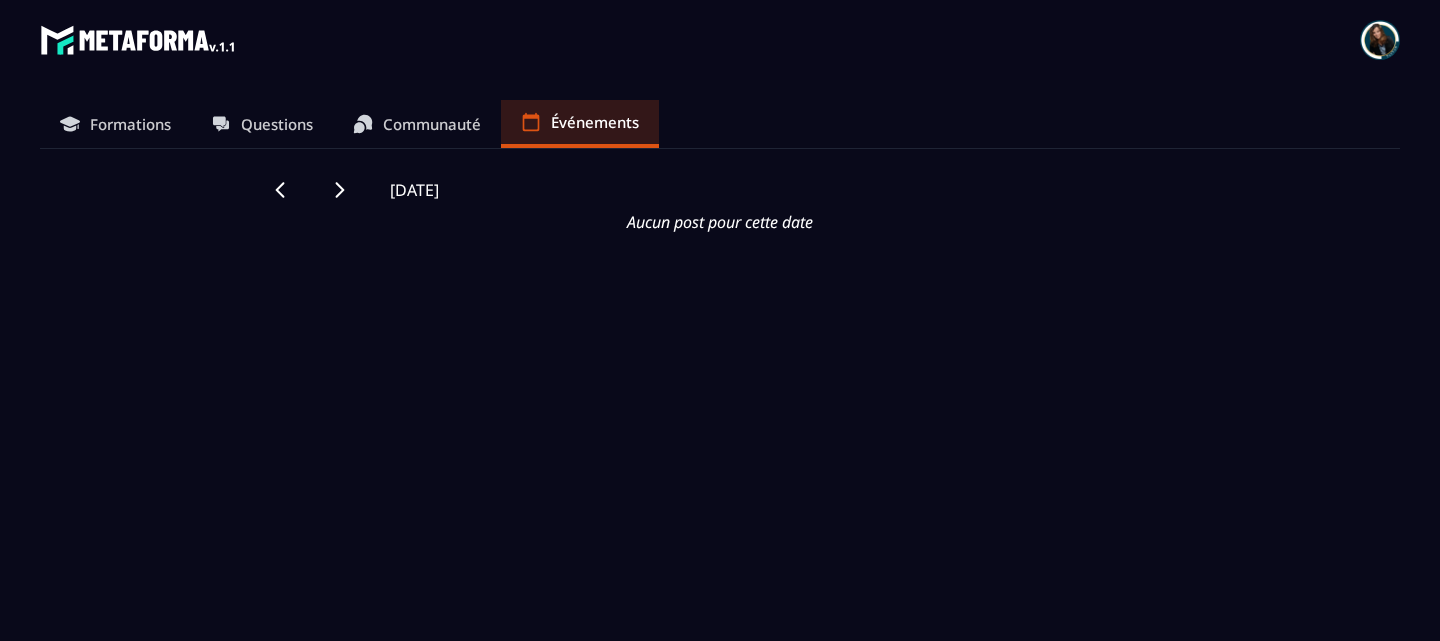click on "Questions" at bounding box center (277, 124) 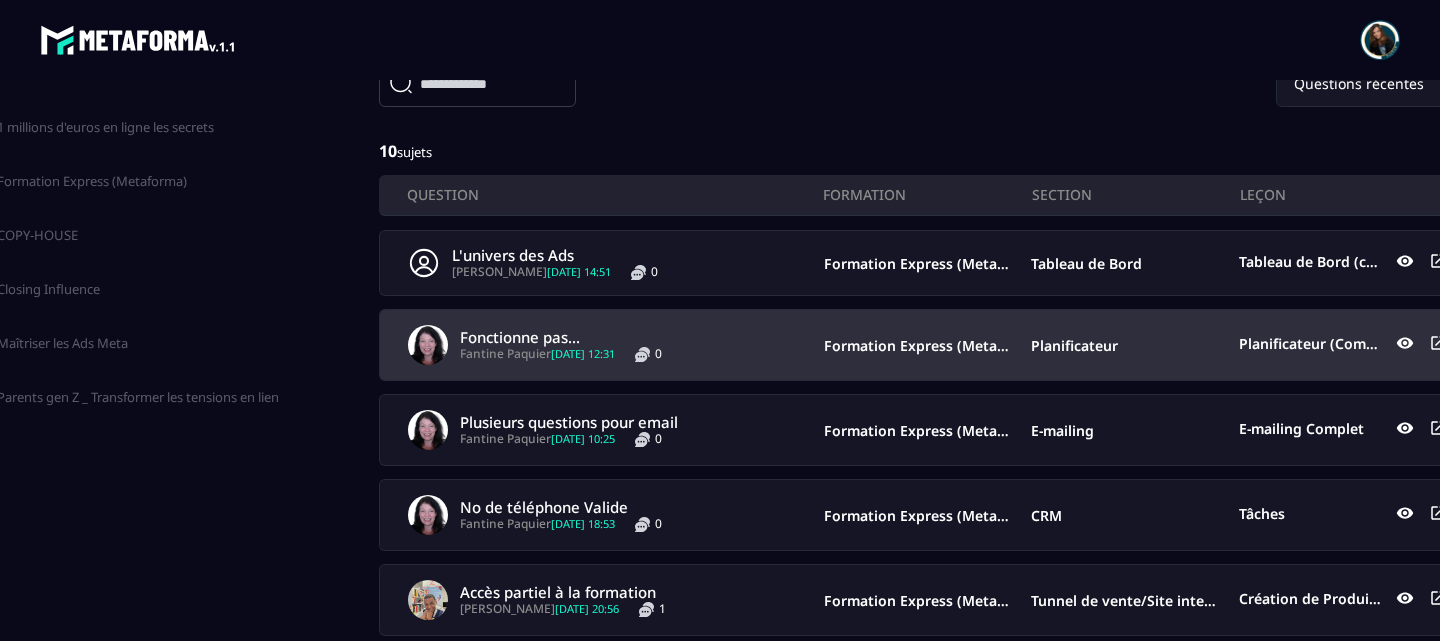 scroll, scrollTop: 0, scrollLeft: 77, axis: horizontal 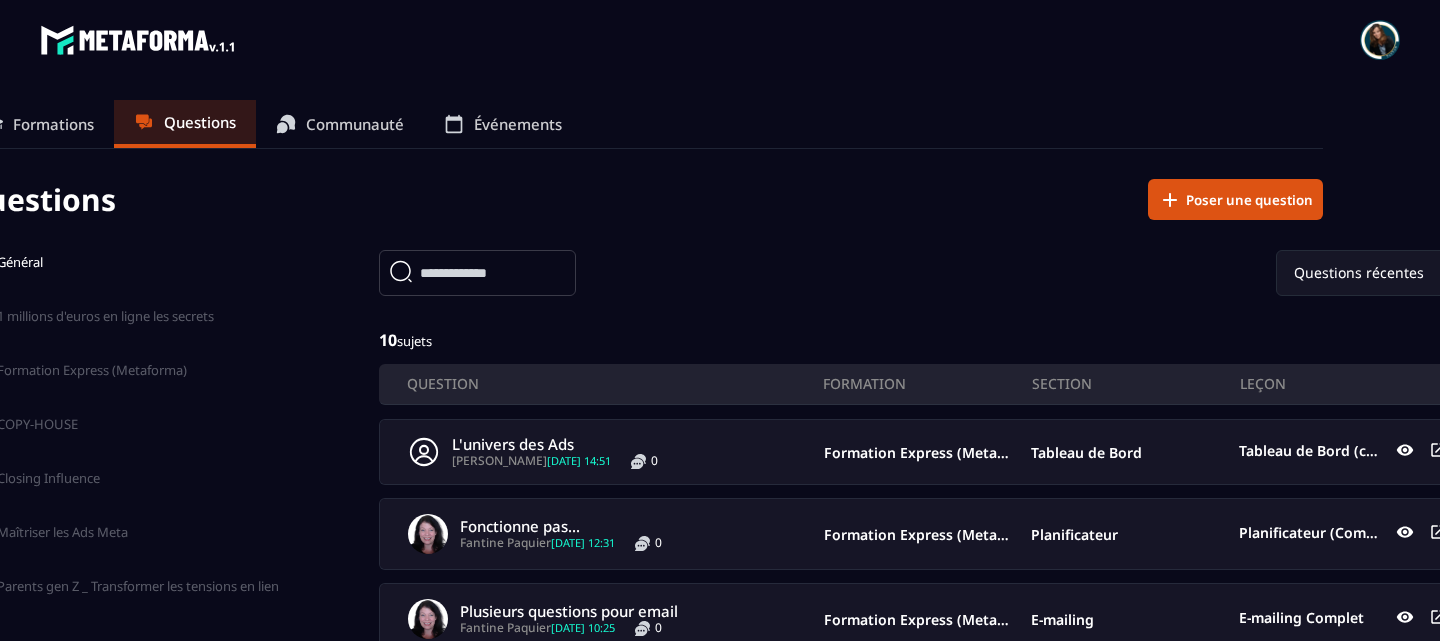 click on "Formations" at bounding box center (53, 124) 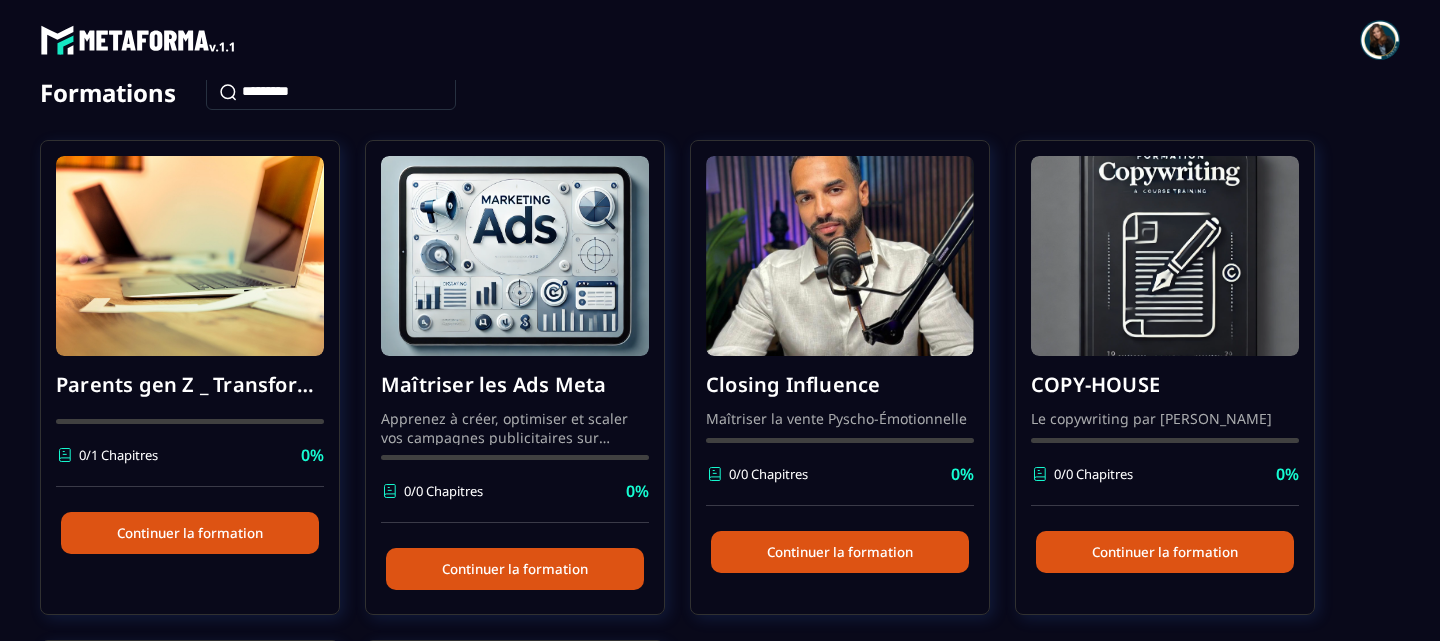scroll, scrollTop: 94, scrollLeft: 0, axis: vertical 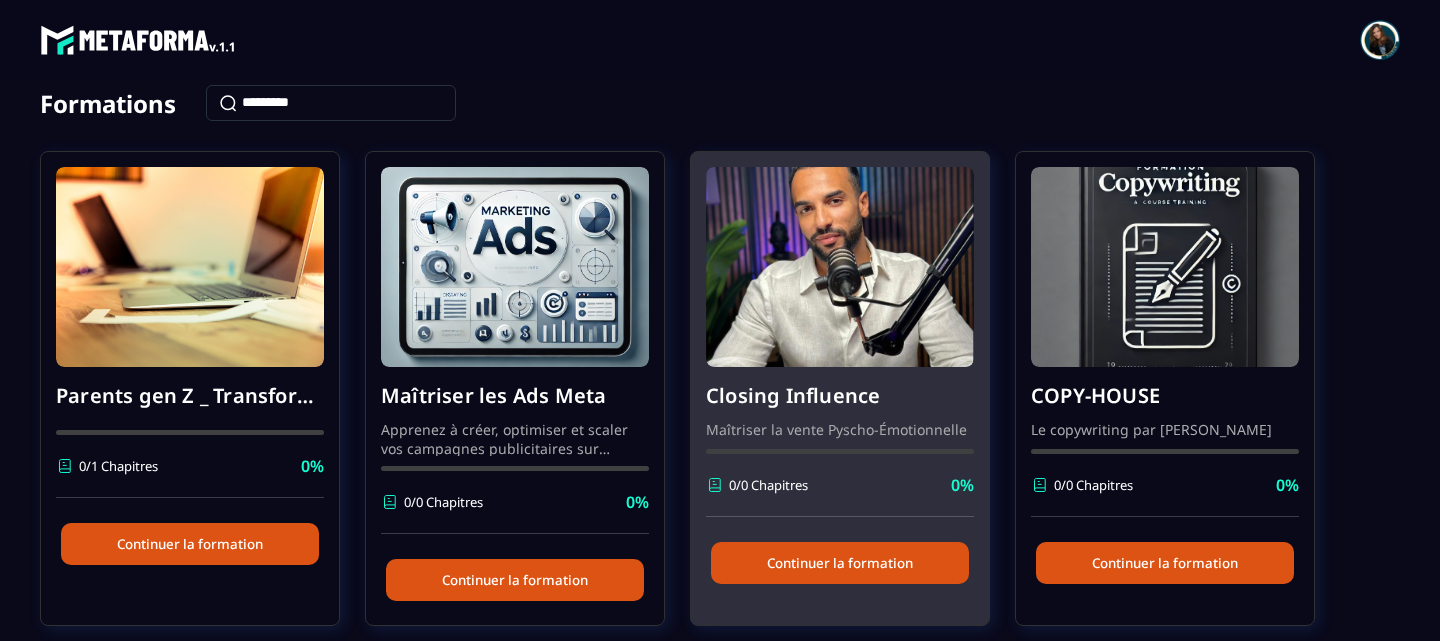 click on "Continuer la formation" at bounding box center (840, 563) 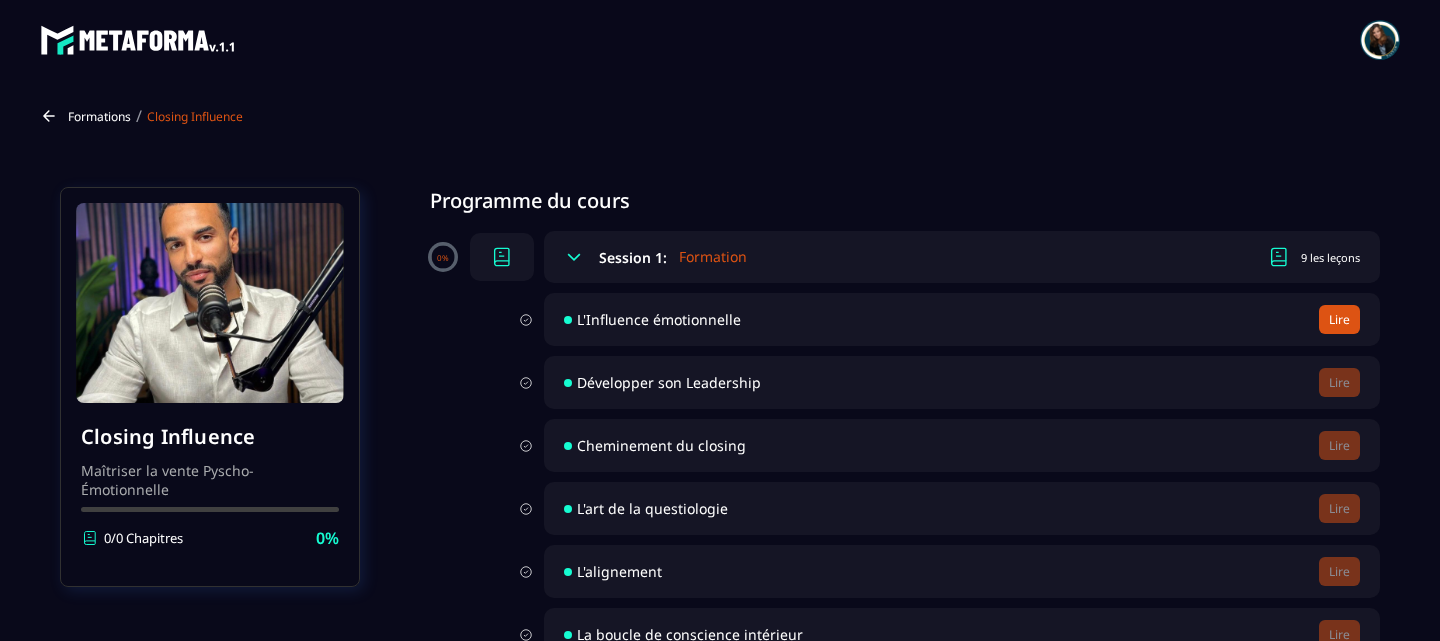 scroll, scrollTop: 0, scrollLeft: 0, axis: both 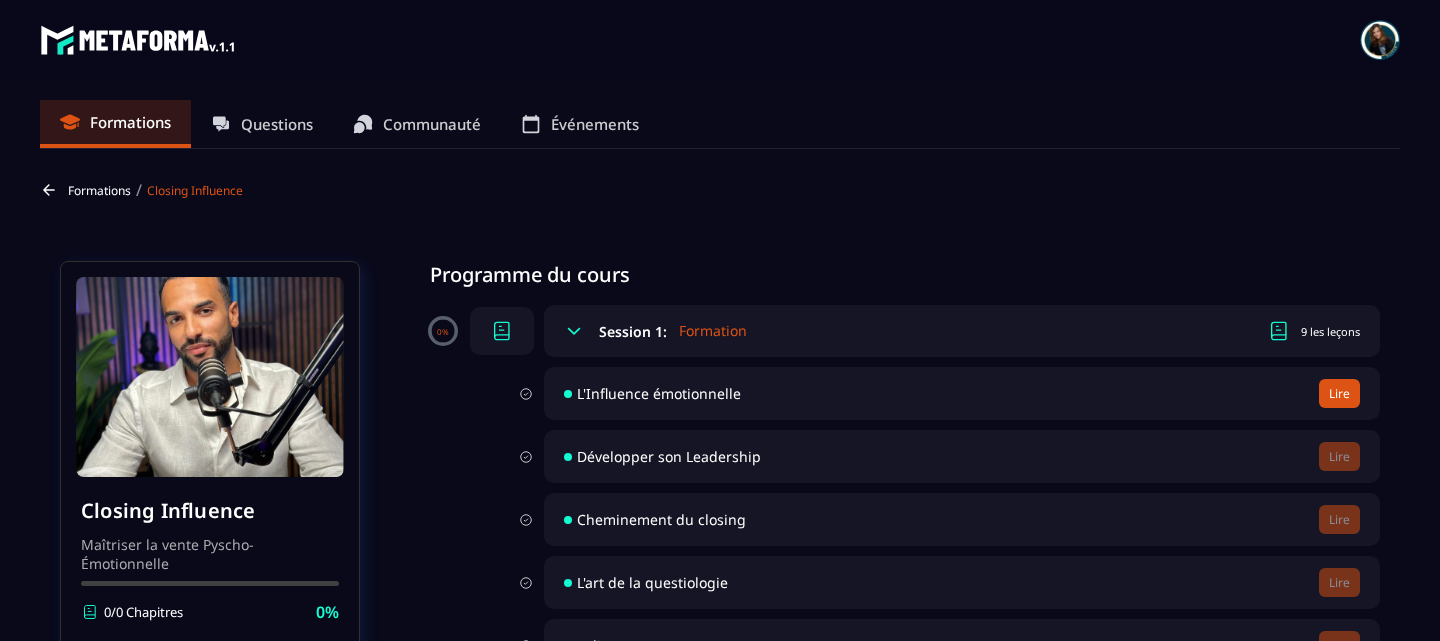 click on "Lire" at bounding box center [1339, 393] 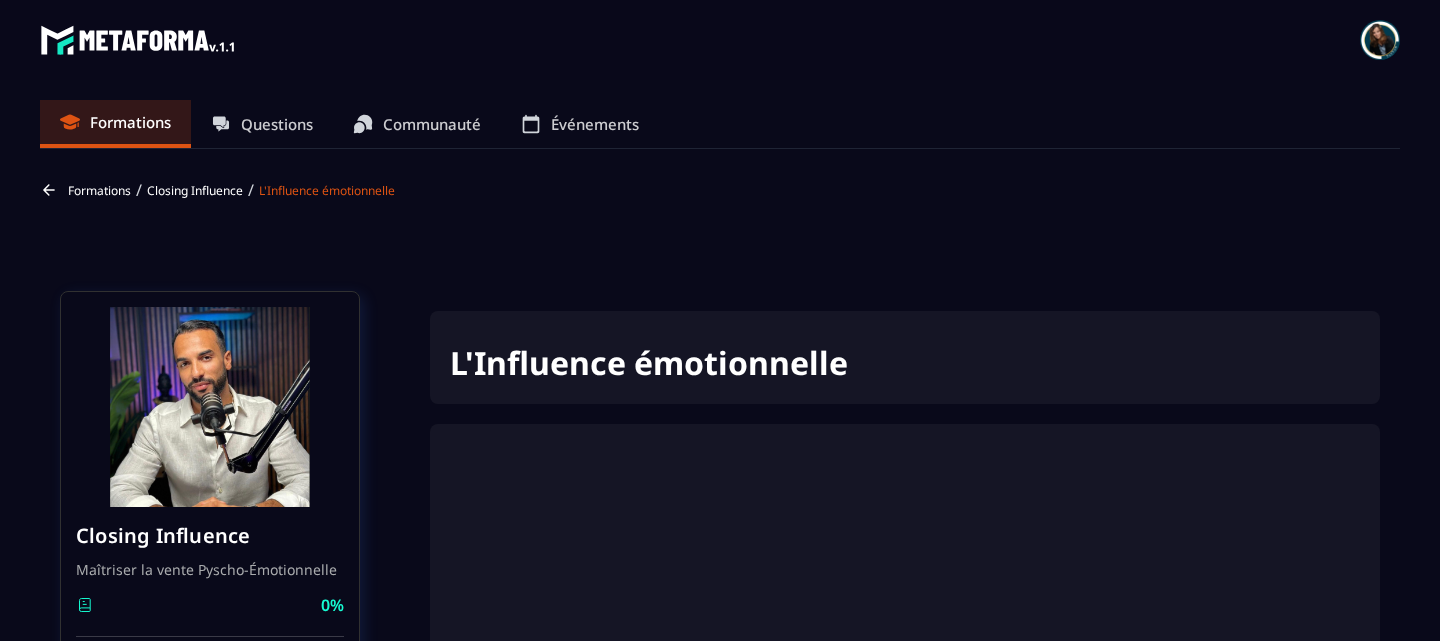 scroll, scrollTop: 32, scrollLeft: 0, axis: vertical 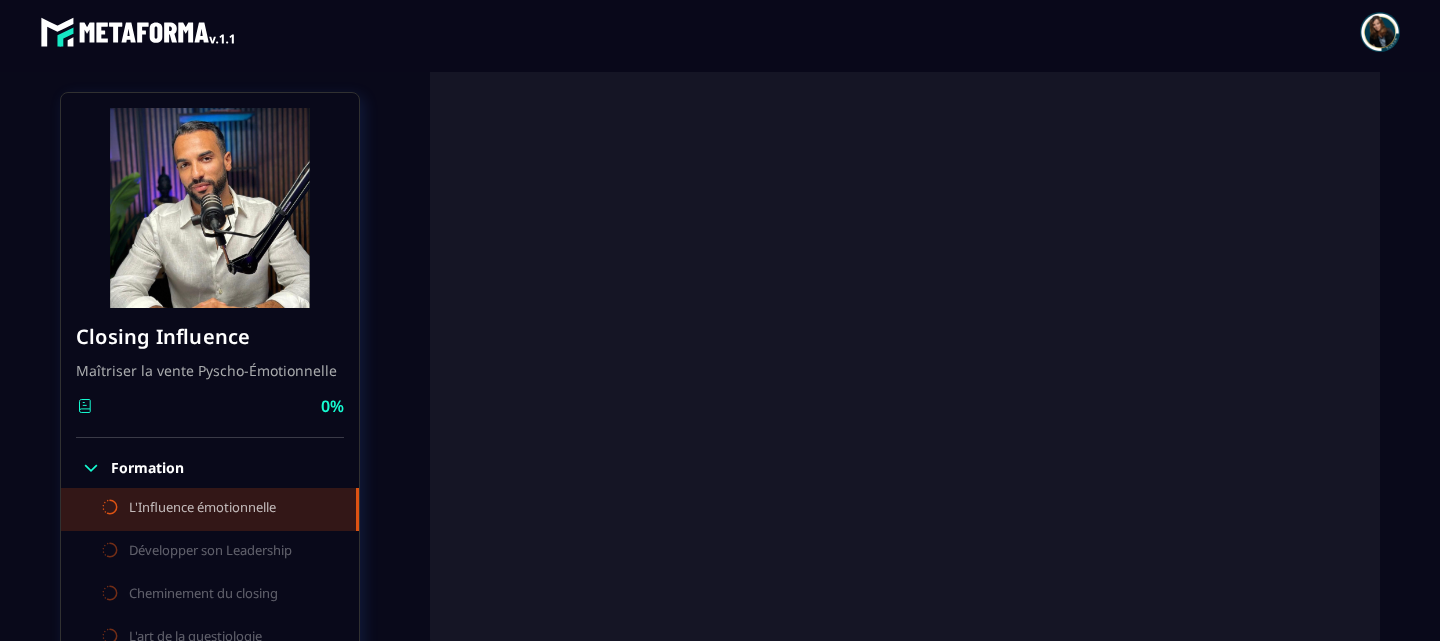 drag, startPoint x: 995, startPoint y: 402, endPoint x: 645, endPoint y: 626, distance: 415.54303 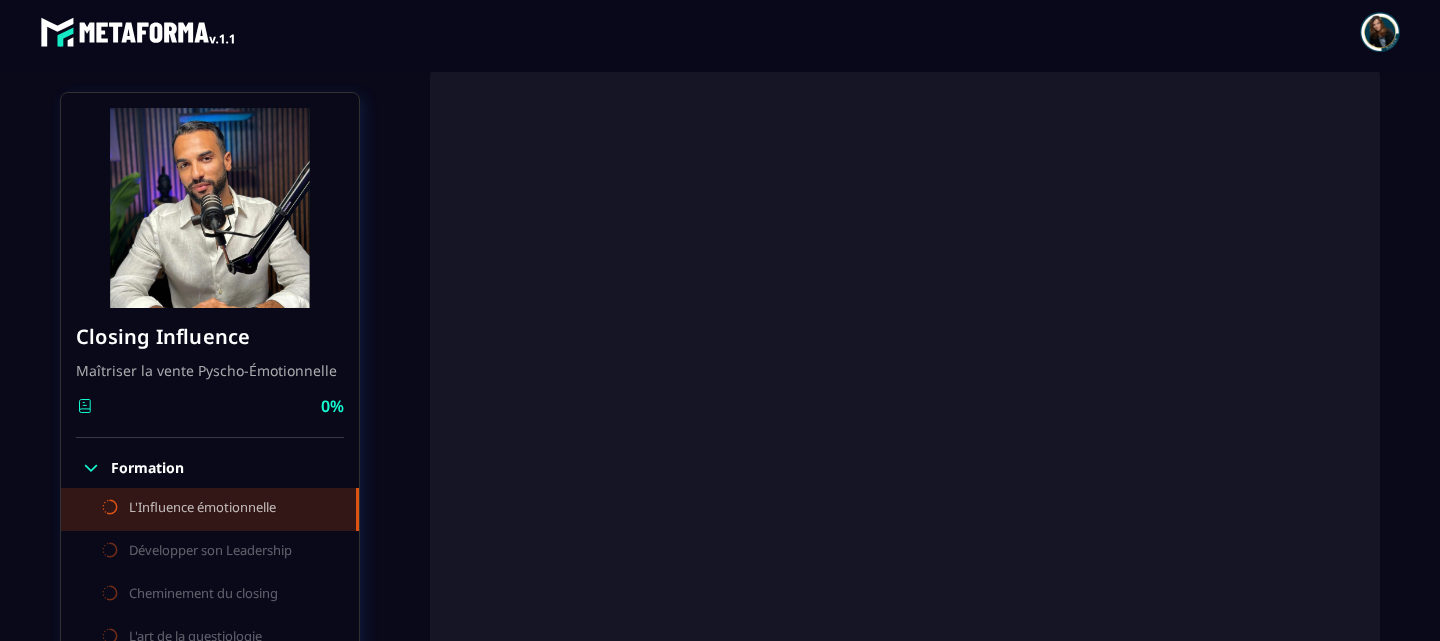 scroll, scrollTop: 349, scrollLeft: 0, axis: vertical 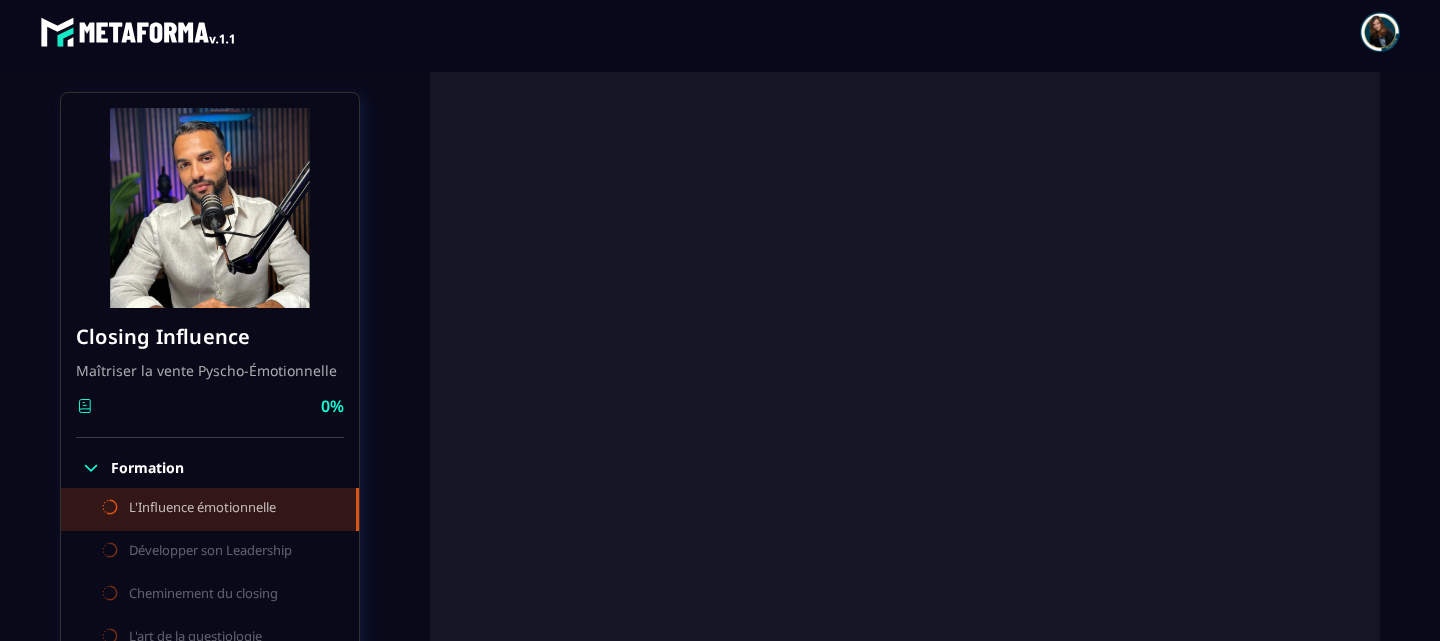 click on "Closing Influence Maîtriser la vente Pyscho-Émotionnelle 0%  Formation L'Influence émotionnelle Développer son Leadership Cheminement du closing L'art de la questiologie L'alignement La boucle de conscience intérieur La boucle de conscience extérieure L'anti vente Pull and Push Intelligence cognitive chaîne de valeurs Closing Influence Maîtriser la vente Pyscho-Émotionnelle 0%  Formation L'Influence émotionnelle Développer son Leadership Cheminement du closing L'art de la questiologie L'alignement La boucle de conscience intérieur La boucle de conscience extérieure L'anti vente Pull and Push Intelligence cognitive chaîne de valeurs L'Influence émotionnelle Compléter et continuer  Poser une question Pas encore de question. À vous de poser la première !" at bounding box center (720, 491) 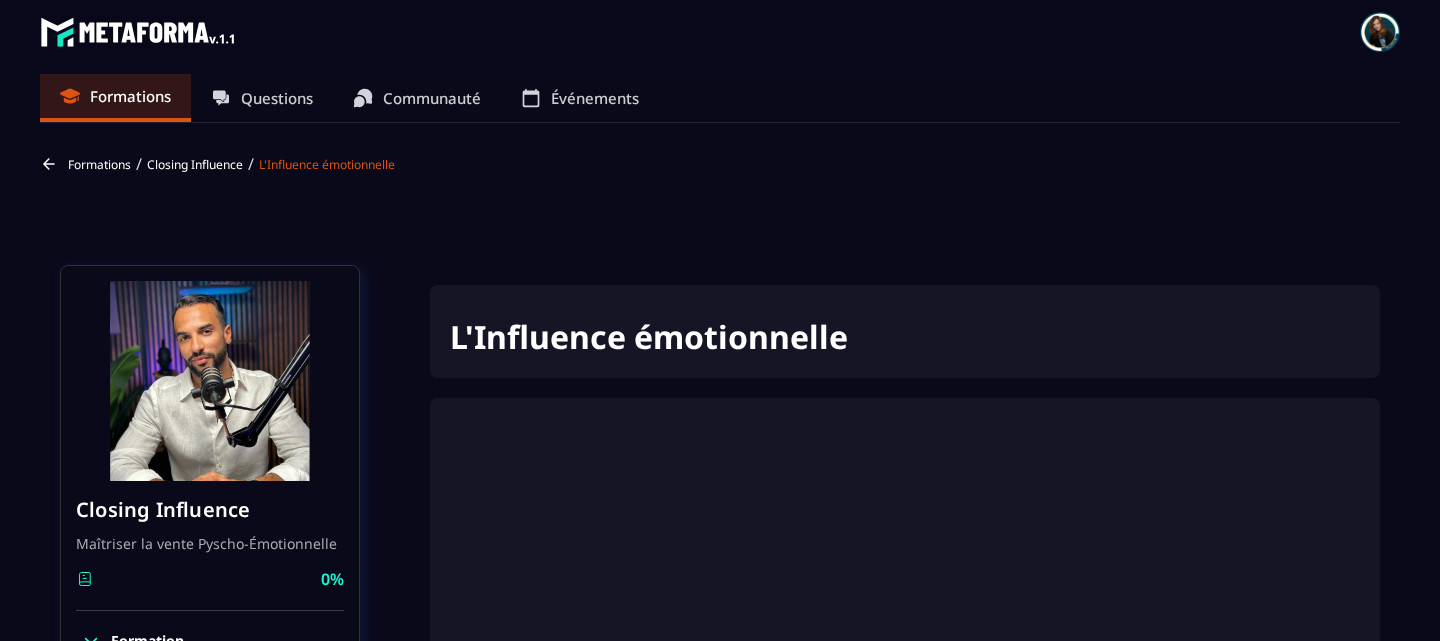 scroll, scrollTop: 0, scrollLeft: 0, axis: both 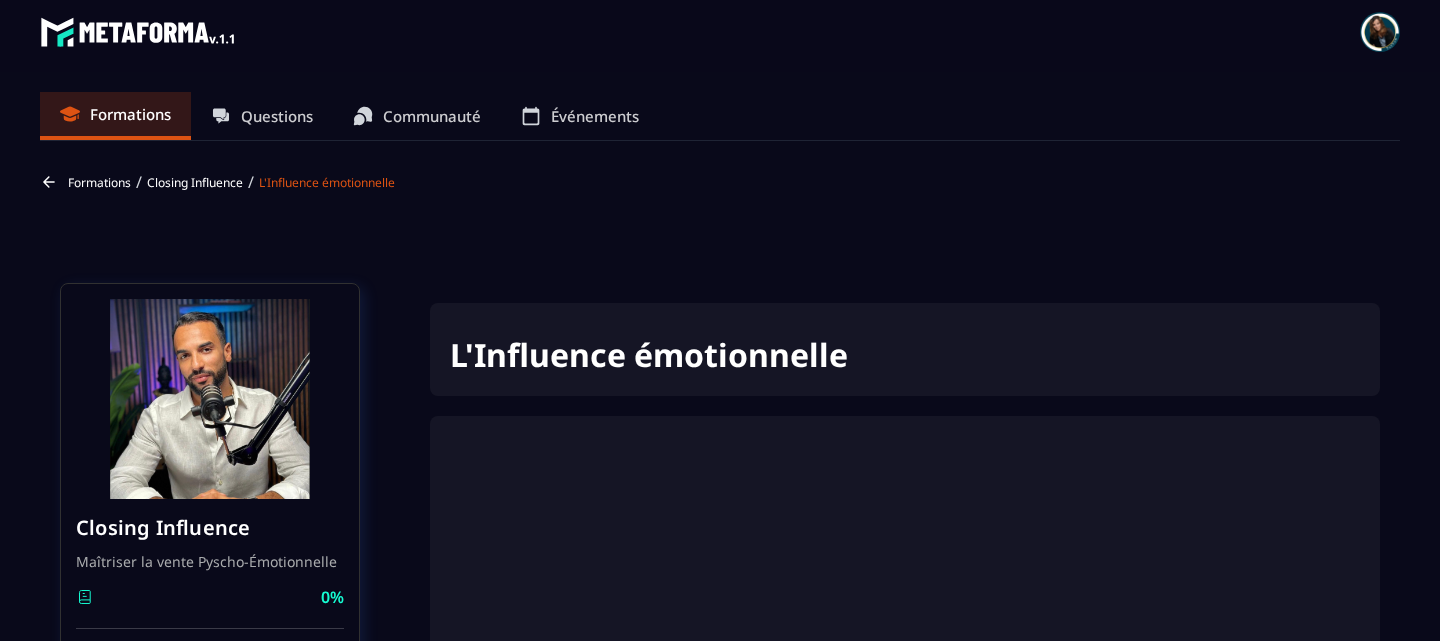click on "Communauté" at bounding box center (432, 116) 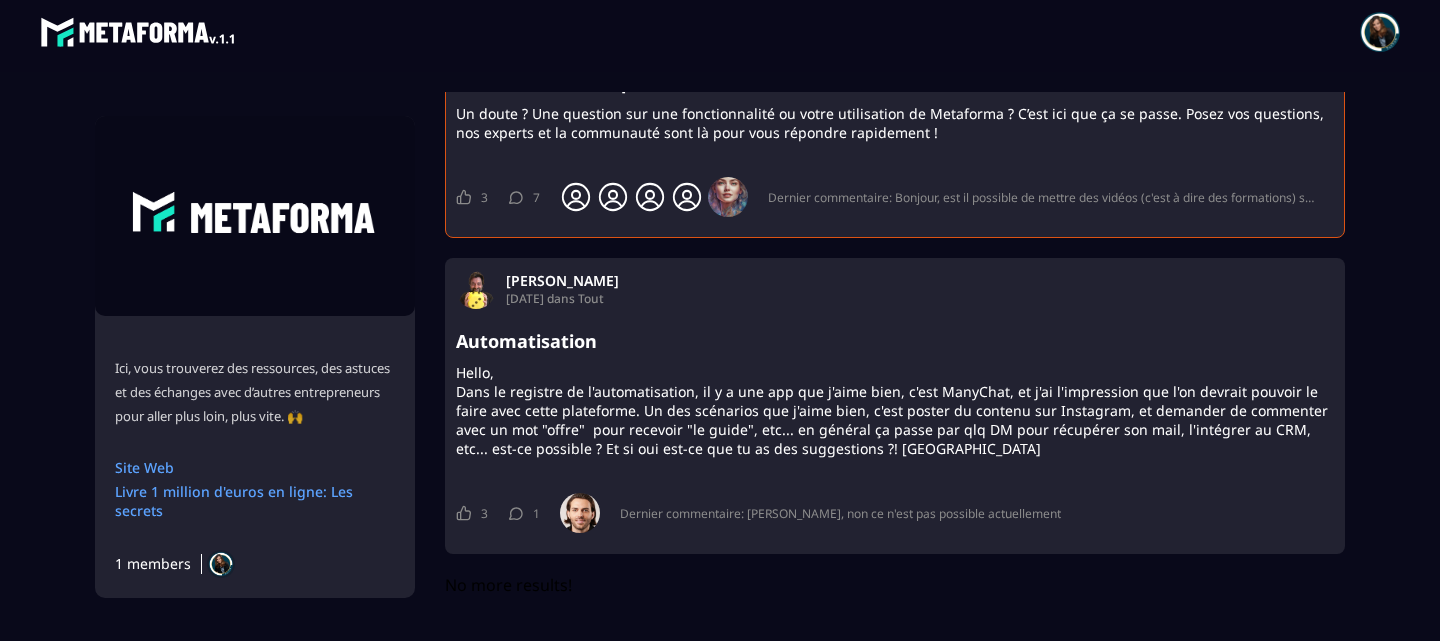 scroll, scrollTop: 0, scrollLeft: 0, axis: both 